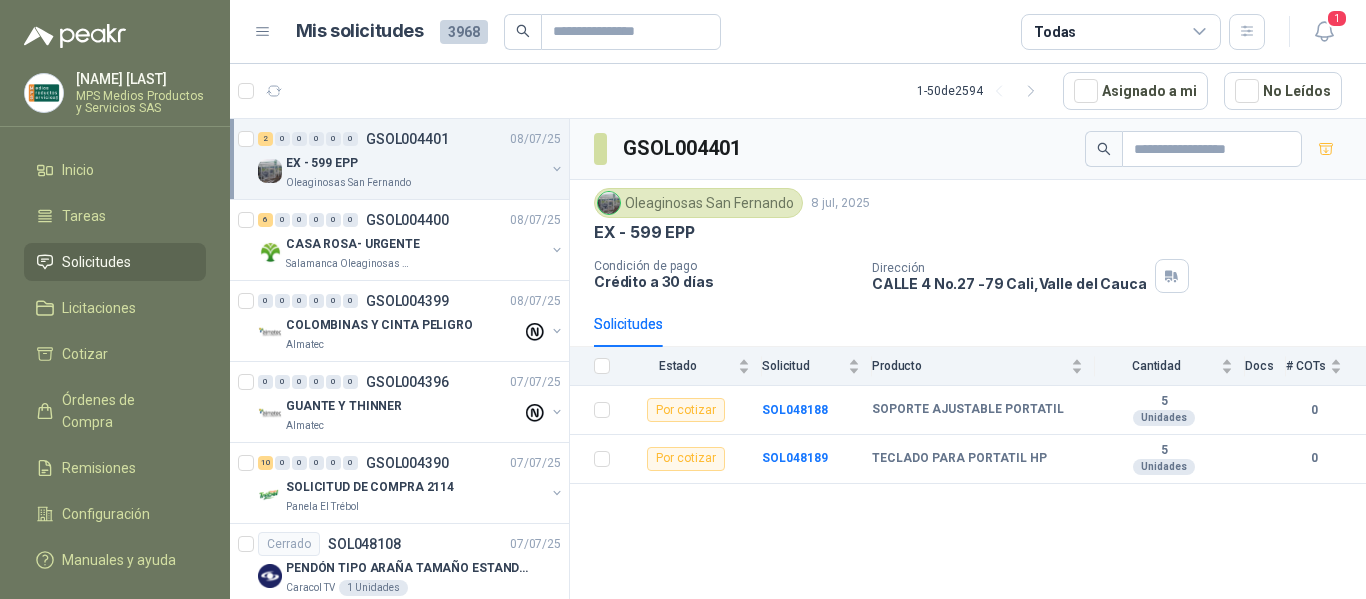 scroll, scrollTop: 0, scrollLeft: 0, axis: both 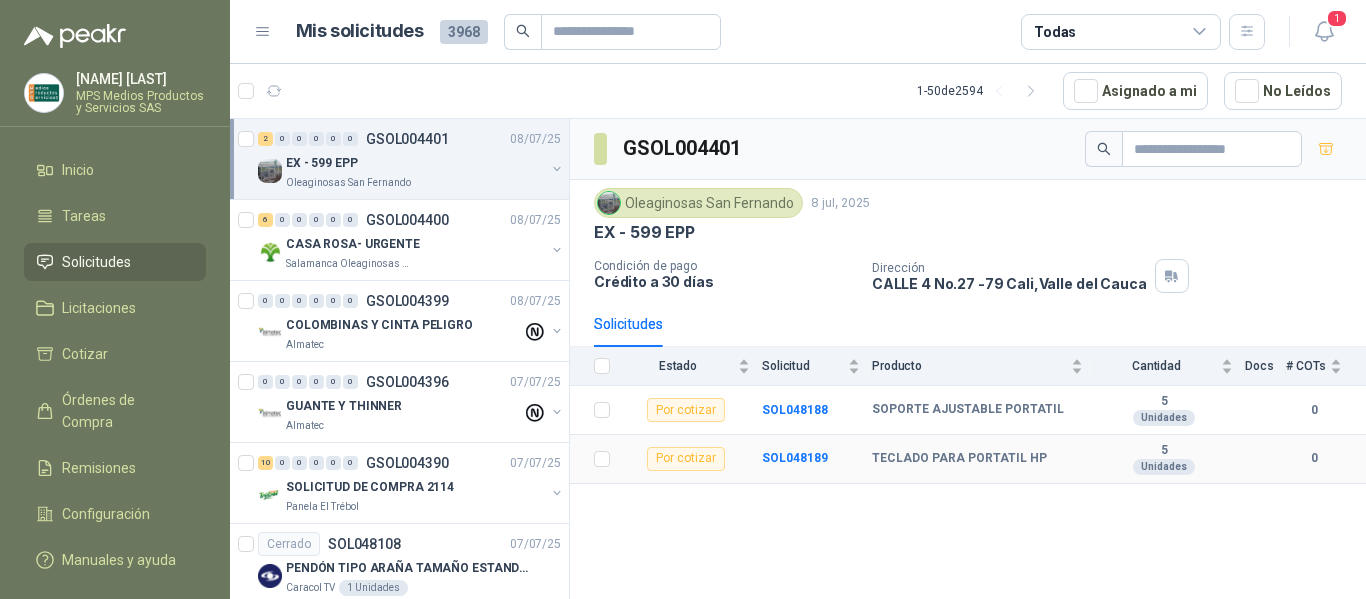 click on "Por cotizar" at bounding box center (686, 459) 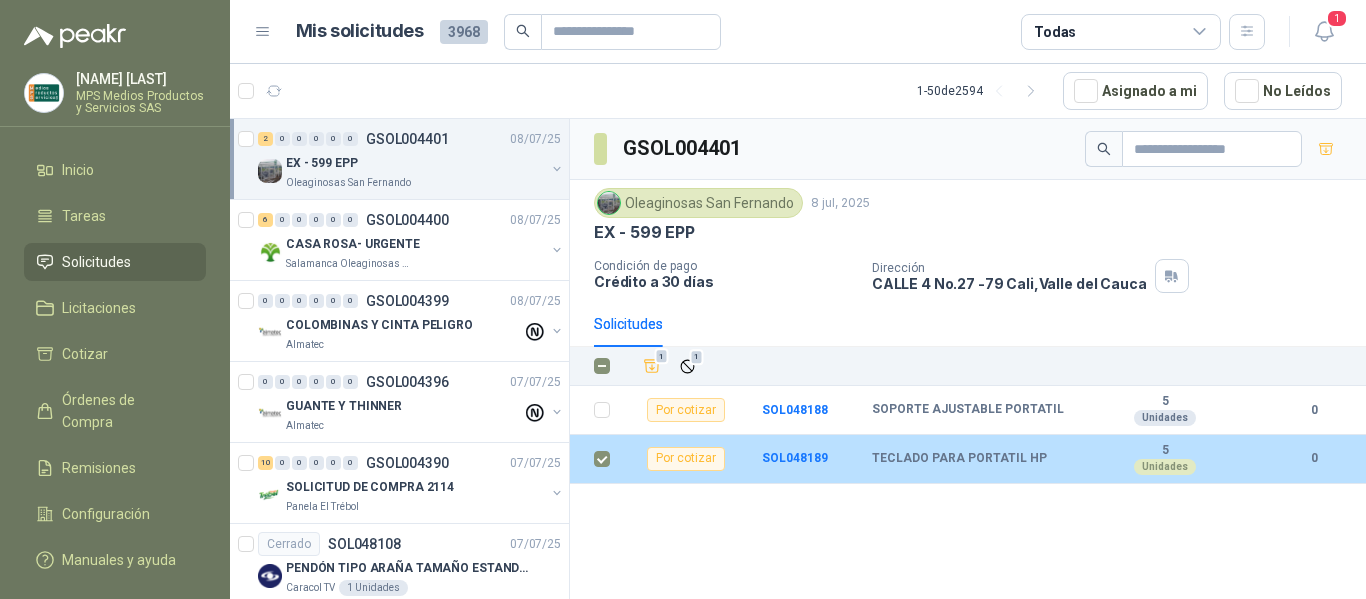 click on "Por cotizar" at bounding box center [686, 459] 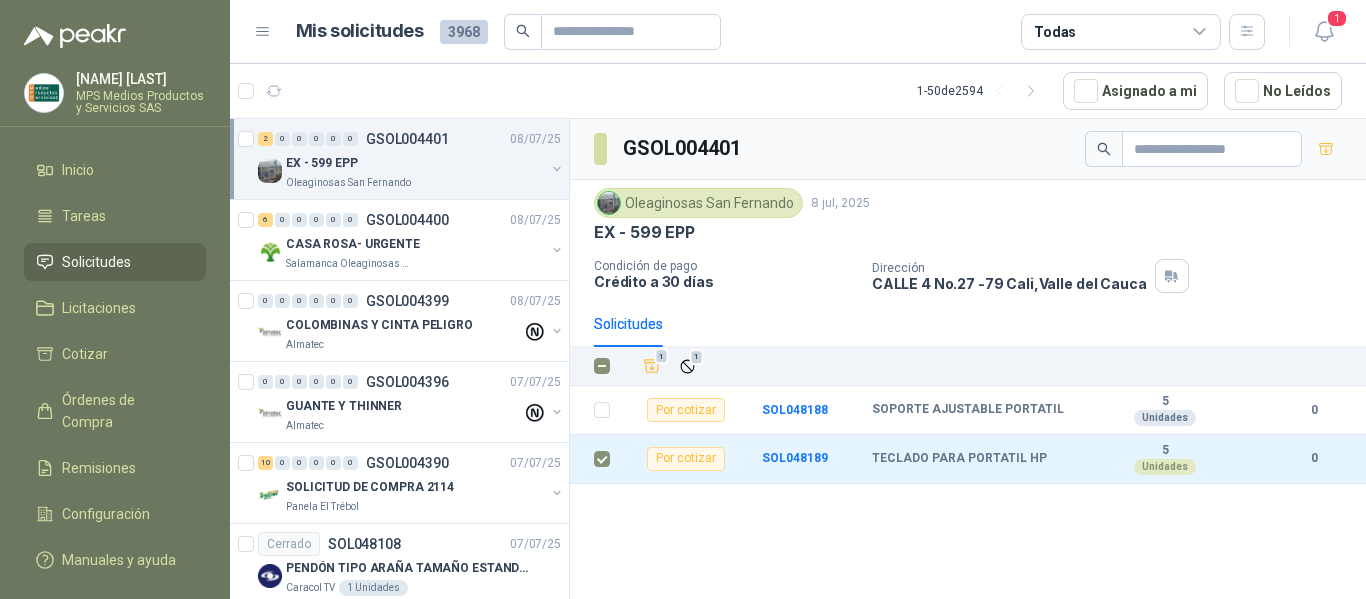 click on "GSOL004401 Oleaginosas San Fernando 8 jul, 2025 EX - 599 EPP Condición de pago Crédito a 30 días Dirección CALLE 4 No.27 -79 [CITY], [STATE] Solicitudes 1 1 Por cotizar SOL048188 SOPORTE AJUSTABLE PORTATIL 5 Unidades 0 Por cotizar SOL048189 TECLADO PARA PORTATIL HP 5 Unidades 0" at bounding box center [968, 362] 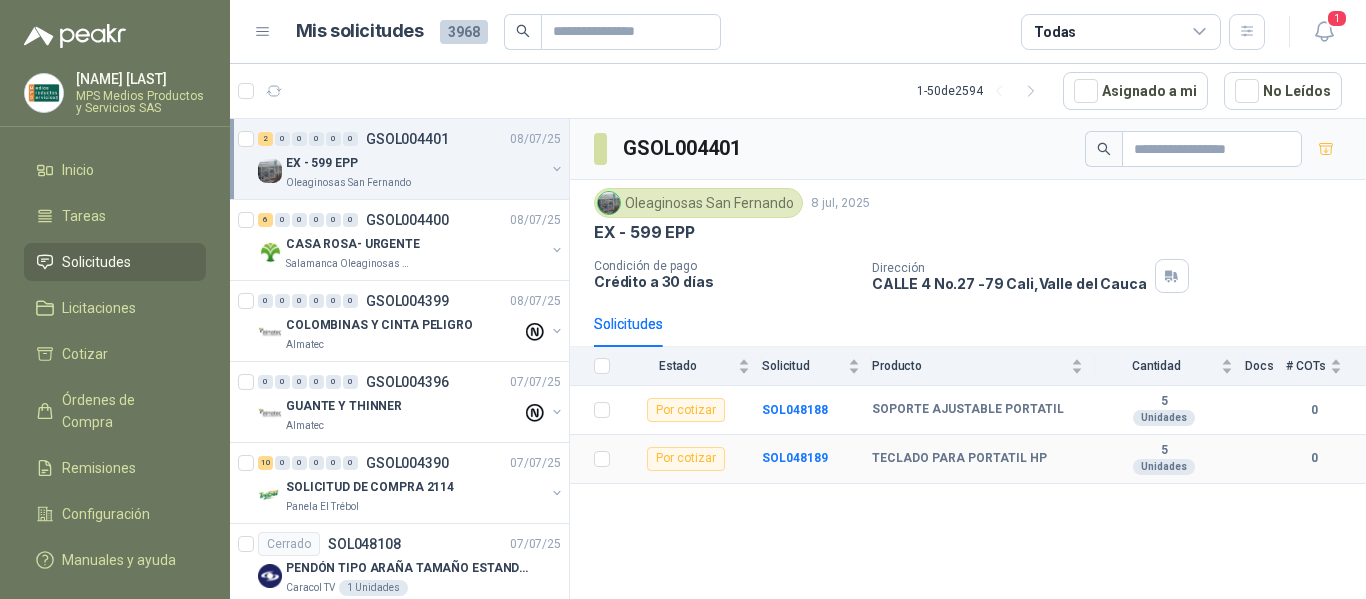 click on "Por cotizar" at bounding box center [686, 459] 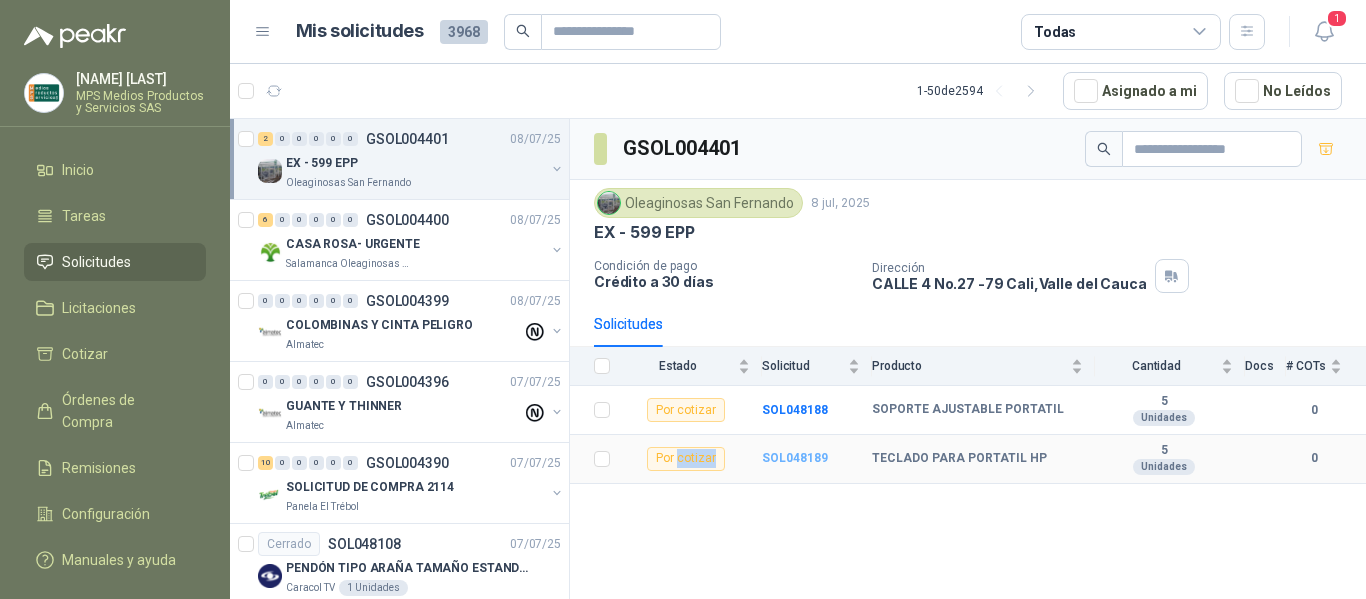 drag, startPoint x: 680, startPoint y: 458, endPoint x: 821, endPoint y: 457, distance: 141.00354 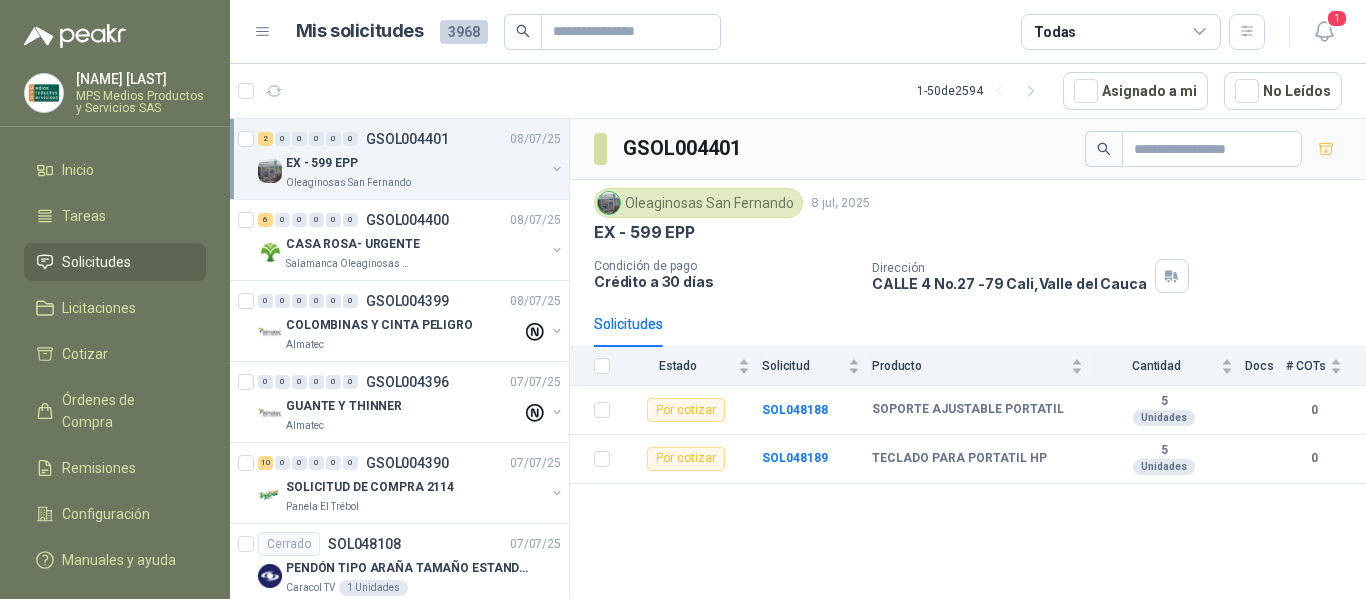 click on "GSOL004401 Oleaginosas San Fernando 8 jul, 2025 EX - 599 EPP Condición de pago Crédito a 30 días Dirección CALLE 4 No.27 -79 [CITY], [STATE] Solicitudes Estado Solicitud Producto Cantidad Docs # COTs Por cotizar SOL048188 SOPORTE AJUSTABLE PORTATIL 5 Unidades 0 Por cotizar SOL048189 TECLADO PARA PORTATIL HP 5 Unidades 0" at bounding box center [968, 362] 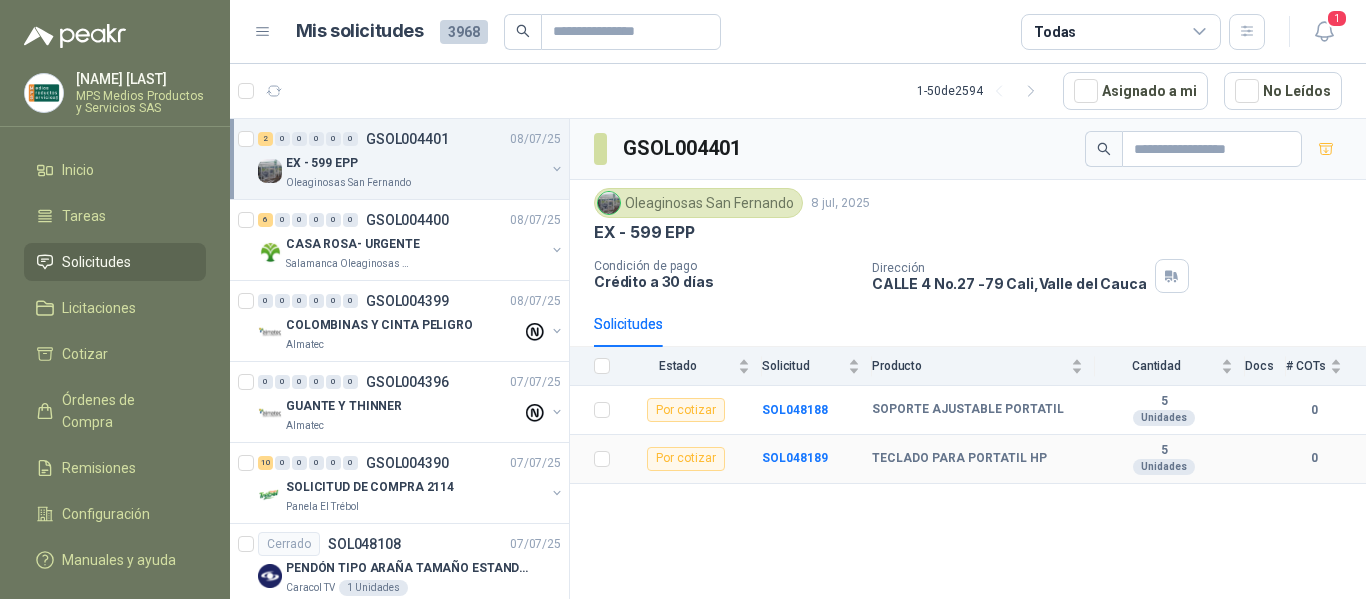 click on "Por cotizar" at bounding box center (686, 459) 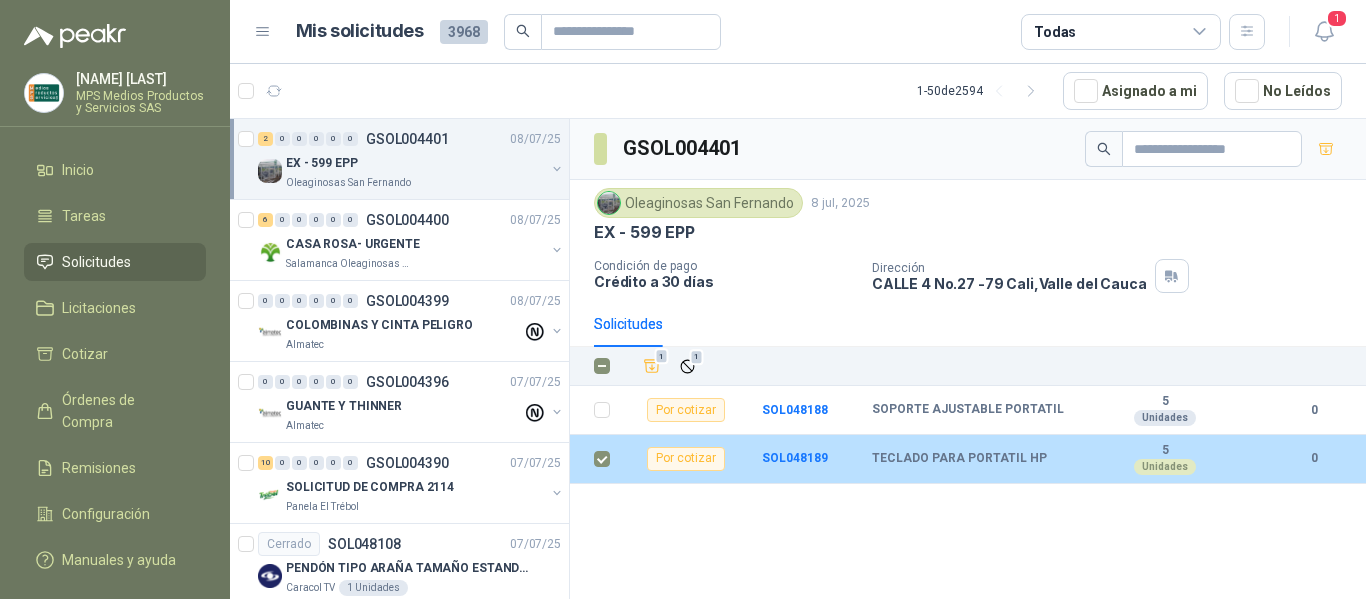 click on "Por cotizar" at bounding box center [686, 459] 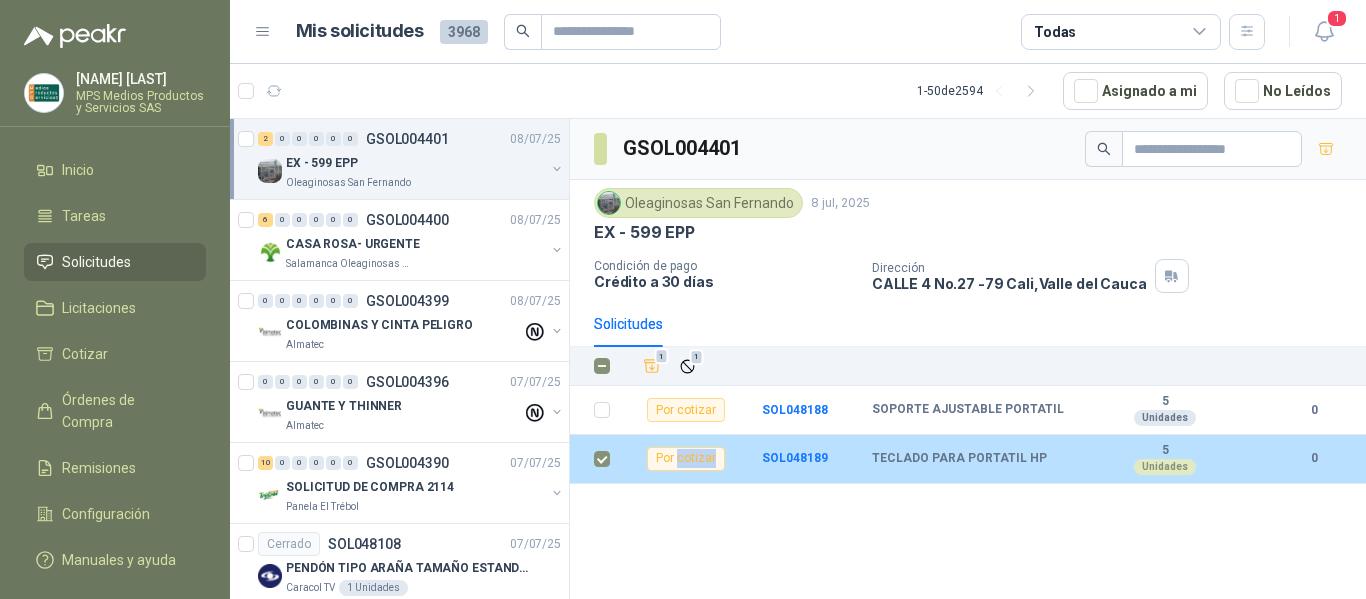 click on "Por cotizar" at bounding box center (686, 459) 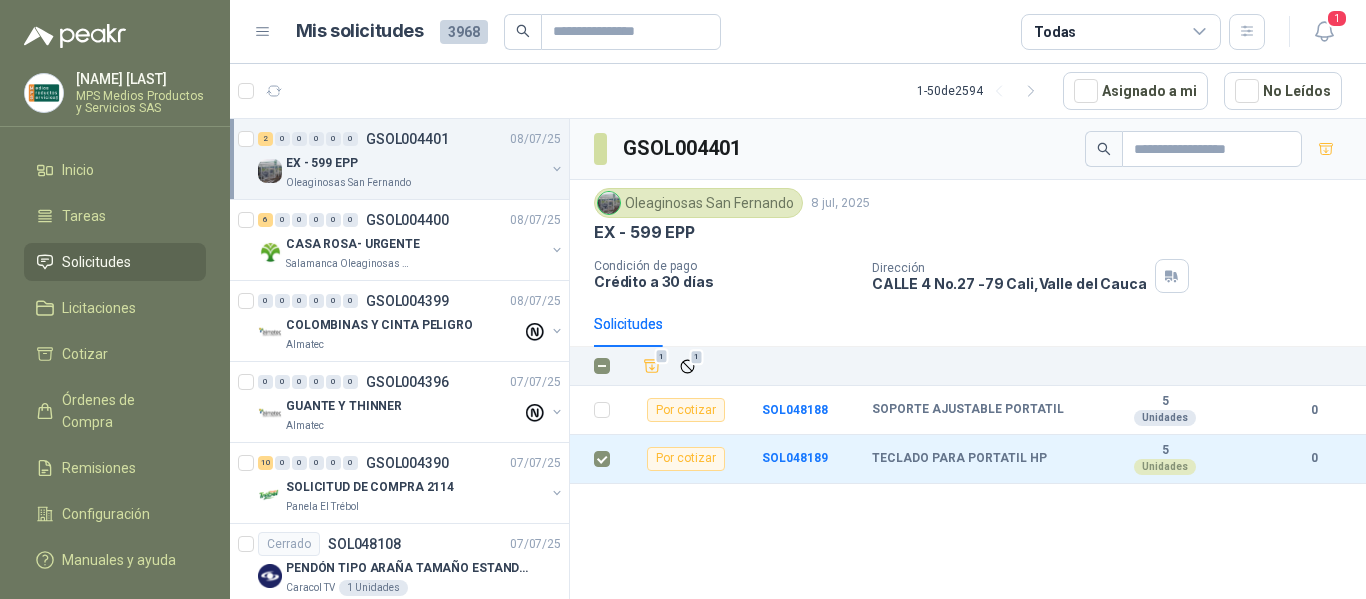 click on "GSOL004401 Oleaginosas San Fernando 8 jul, 2025 EX - 599 EPP Condición de pago Crédito a 30 días Dirección CALLE 4 No.27 -79 [CITY], [STATE] Solicitudes 1 1 Por cotizar SOL048188 SOPORTE AJUSTABLE PORTATIL 5 Unidades 0 Por cotizar SOL048189 TECLADO PARA PORTATIL HP 5 Unidades 0" at bounding box center [968, 362] 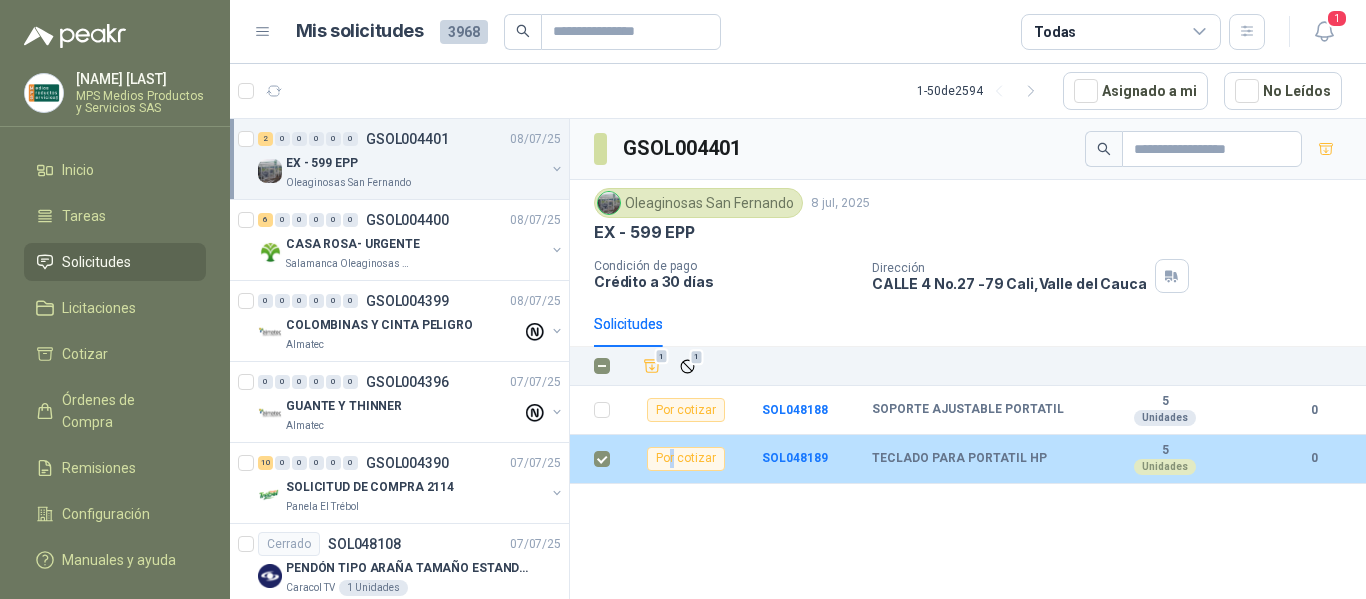 click on "Por cotizar" at bounding box center [686, 459] 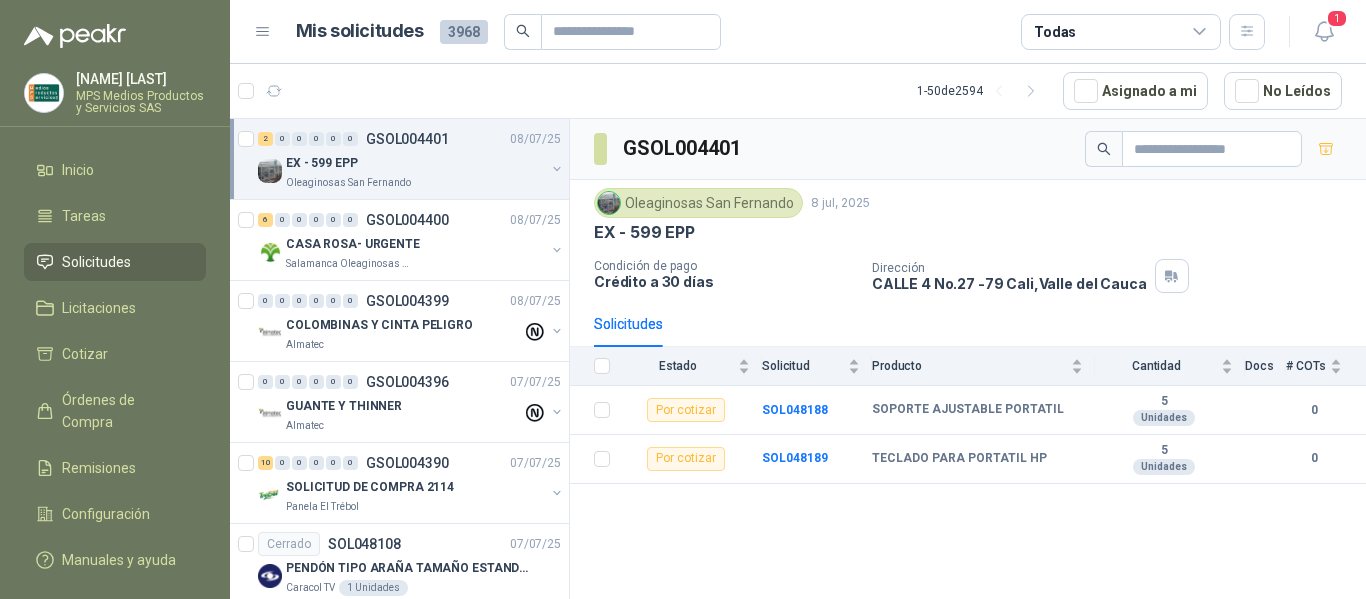 click on "Oleaginosas San Fernando" at bounding box center (698, 203) 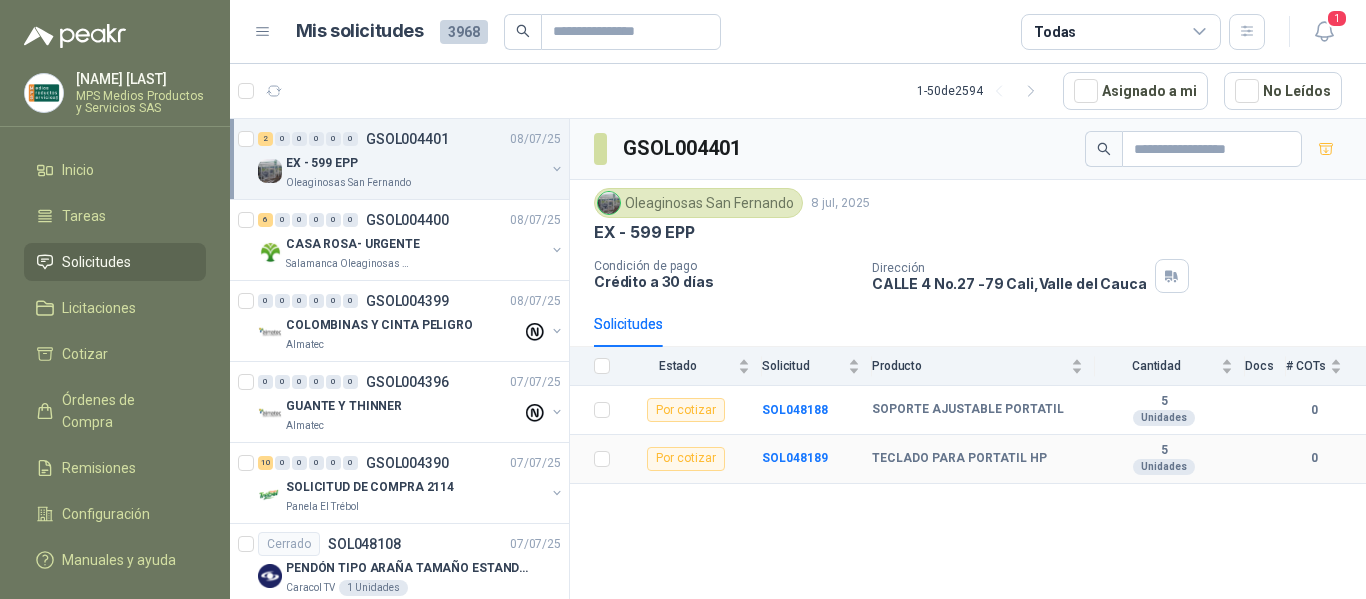 click on "Unidades" at bounding box center (1164, 467) 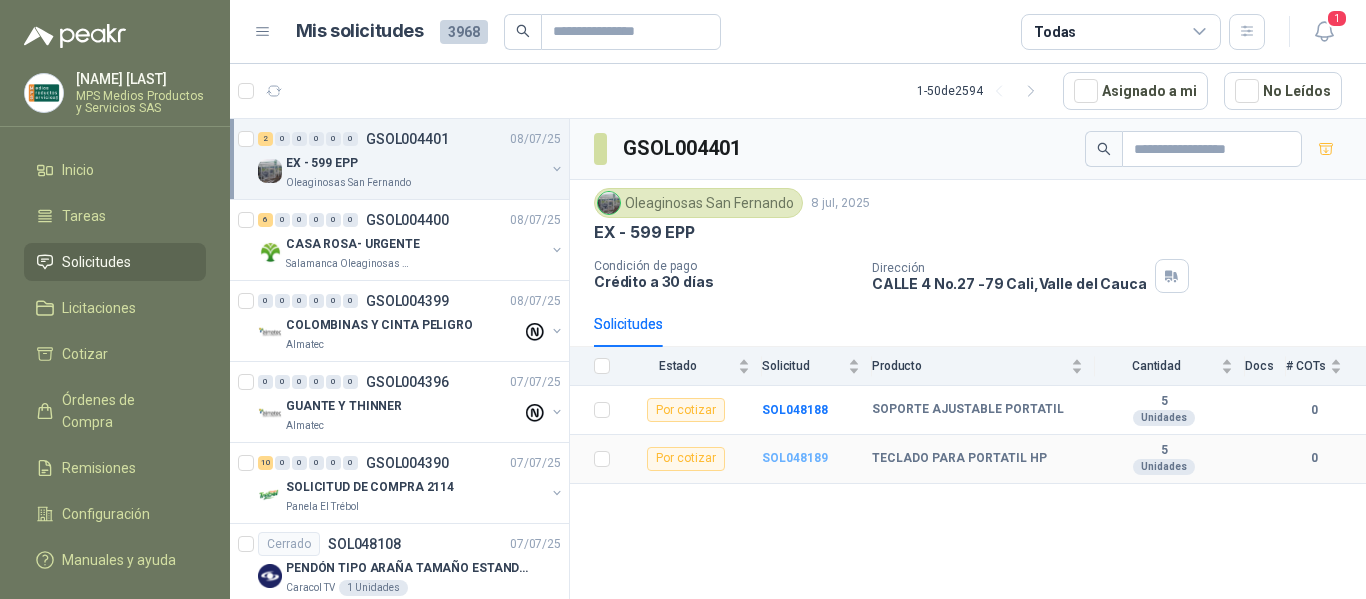 click on "SOL048189" at bounding box center (795, 458) 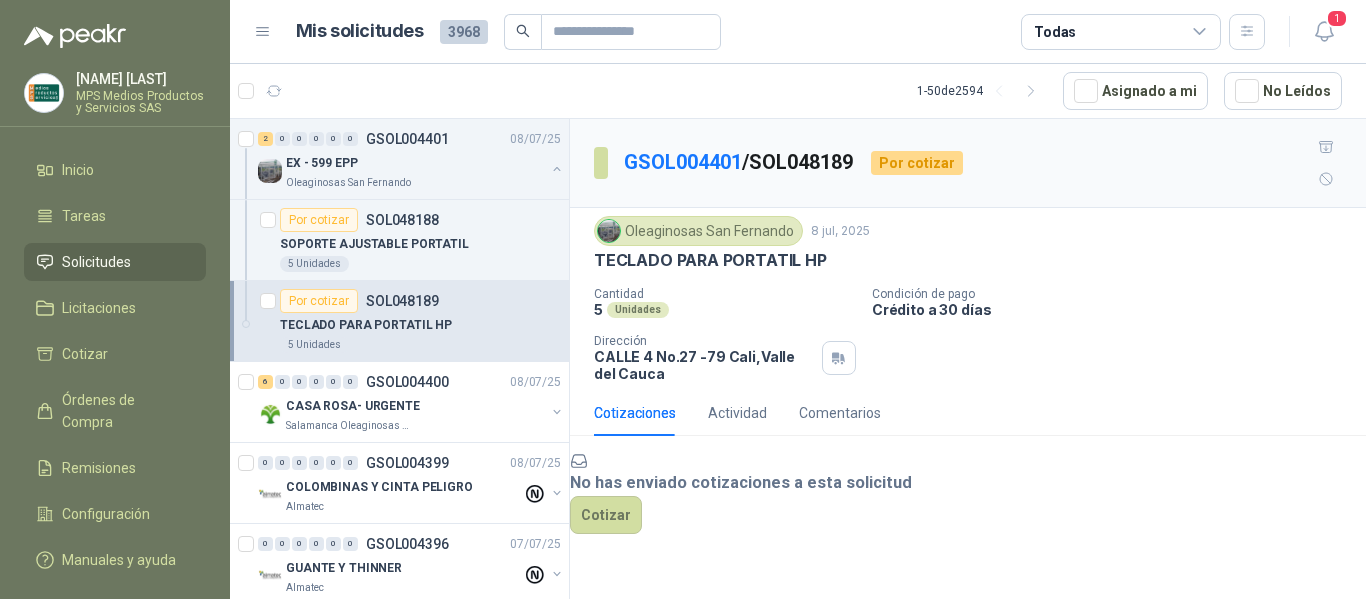 scroll, scrollTop: 70, scrollLeft: 0, axis: vertical 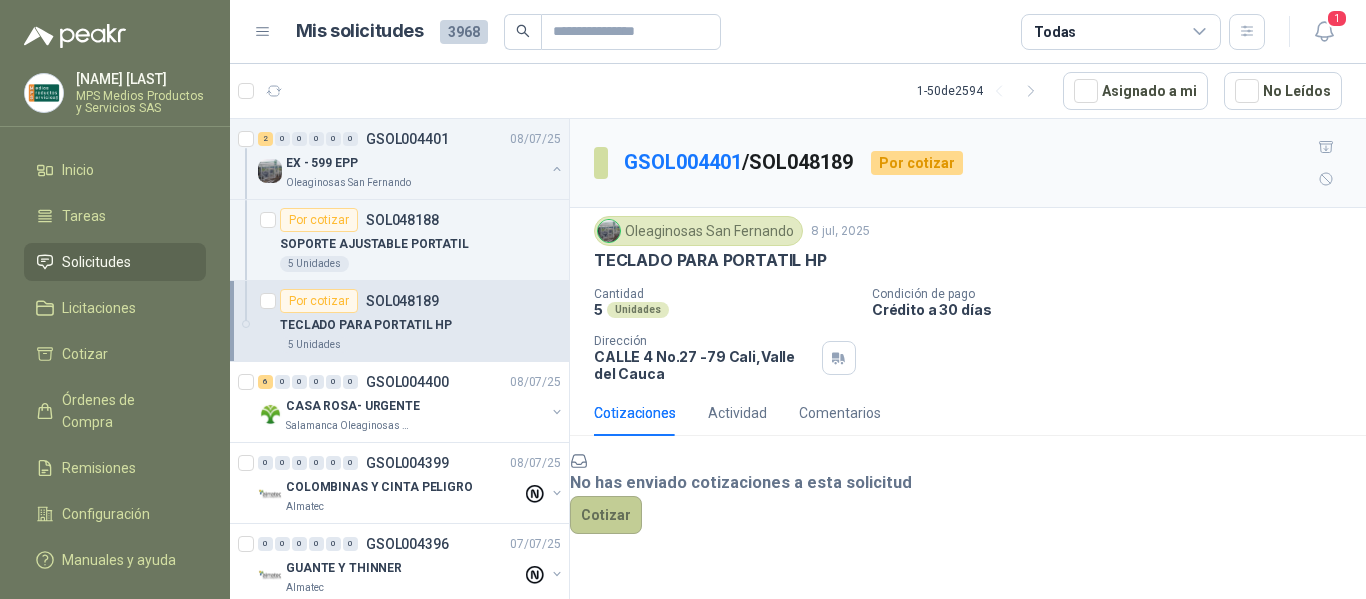 click on "Cotizar" at bounding box center [606, 515] 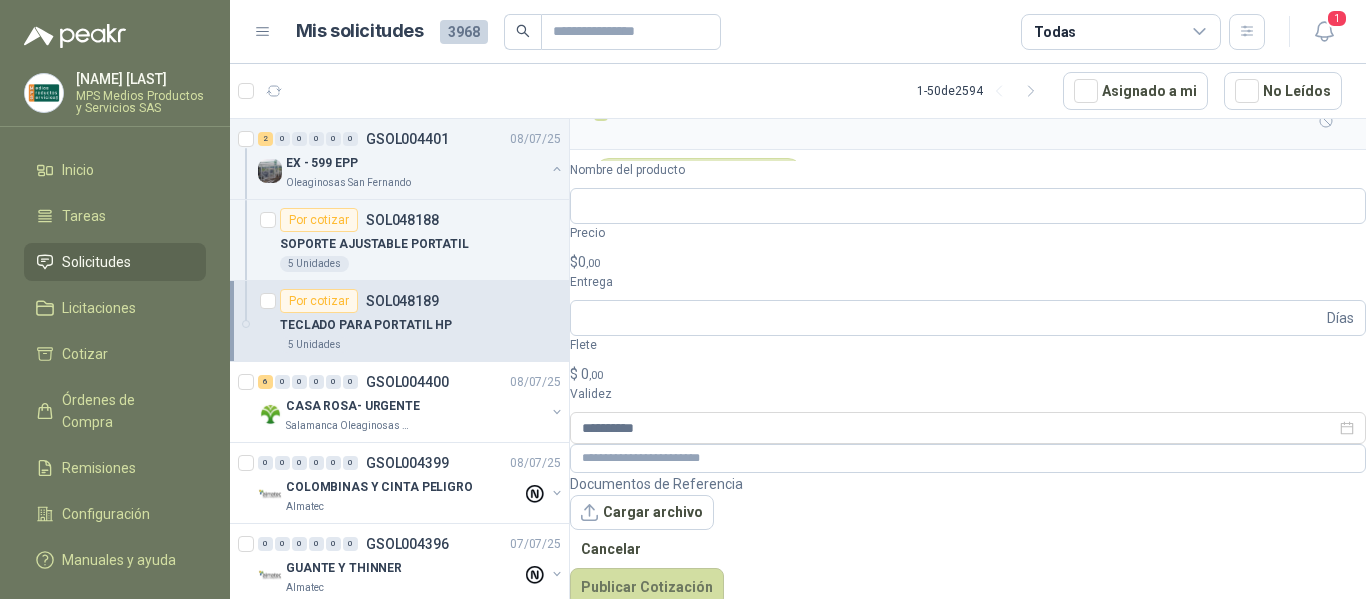 scroll, scrollTop: 56, scrollLeft: 0, axis: vertical 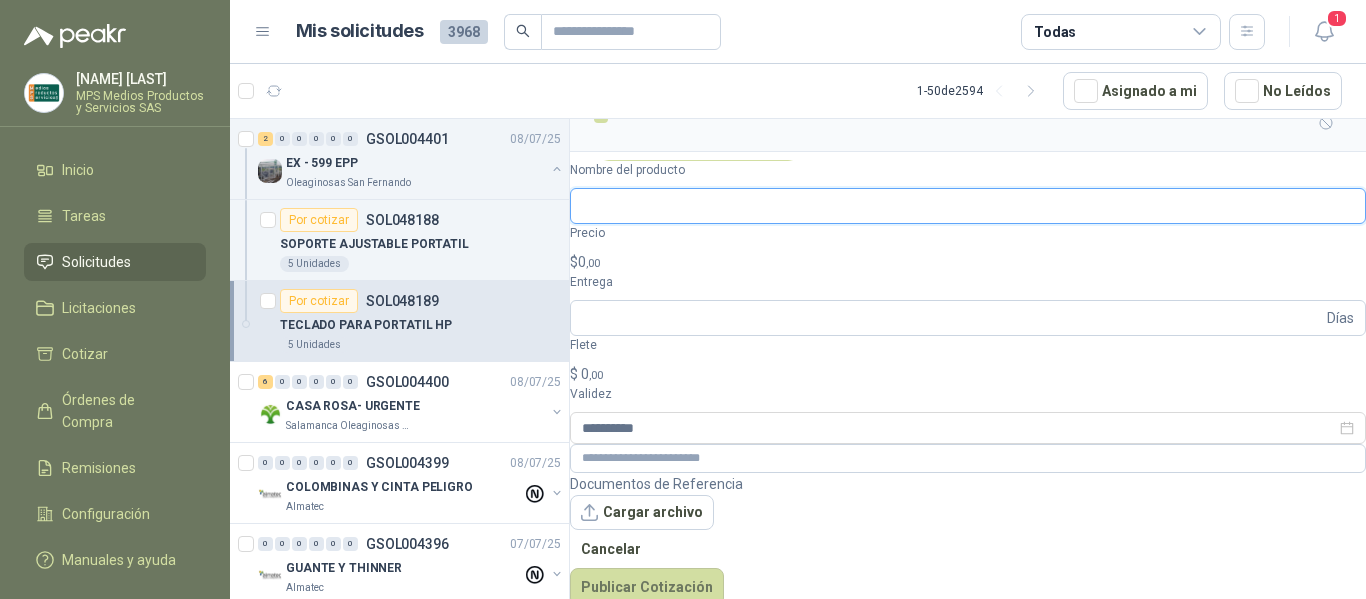 click on "Nombre del producto" at bounding box center (968, 206) 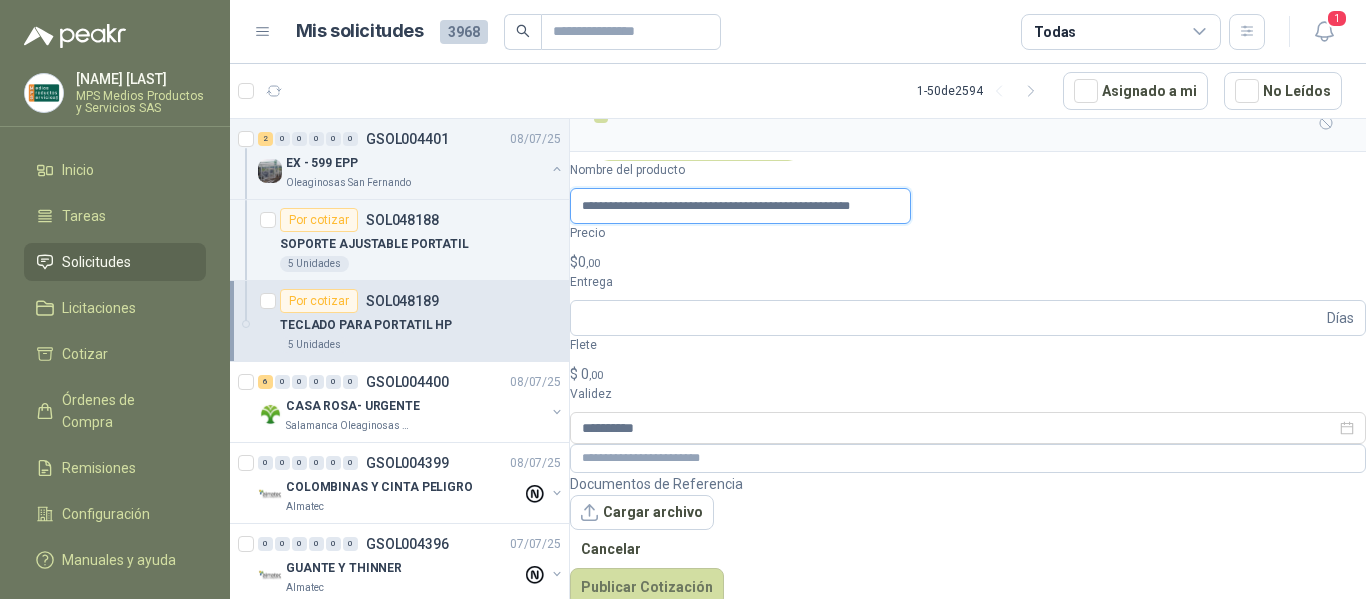 scroll, scrollTop: 0, scrollLeft: 0, axis: both 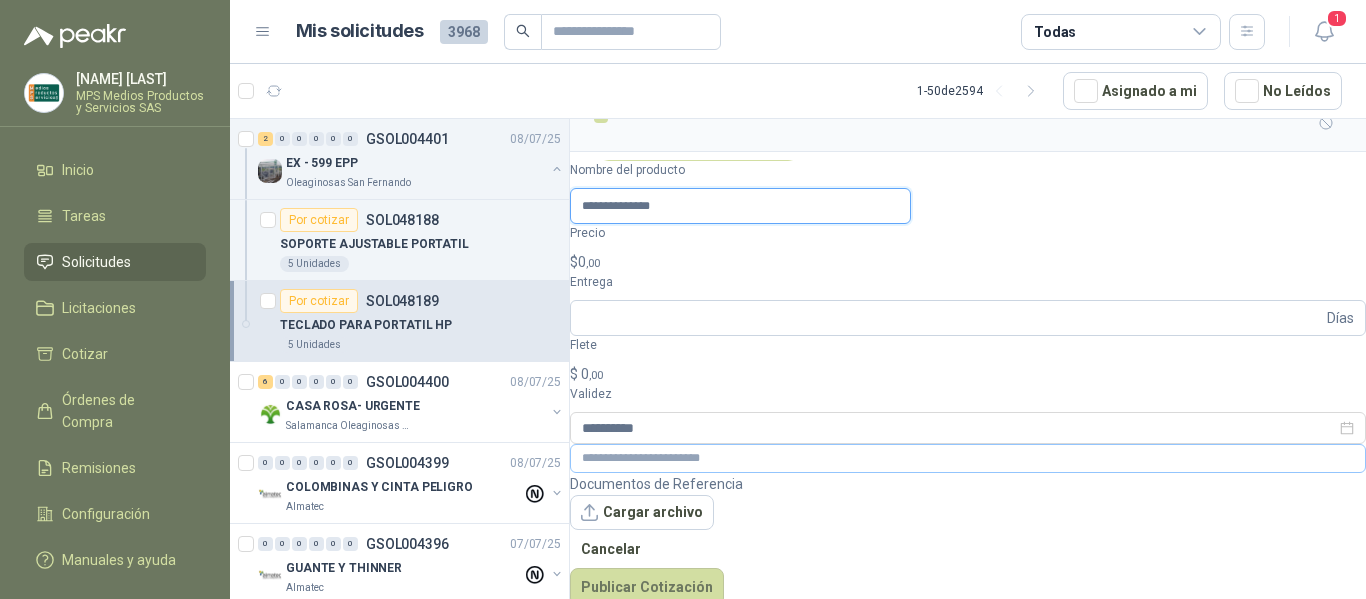 type on "**********" 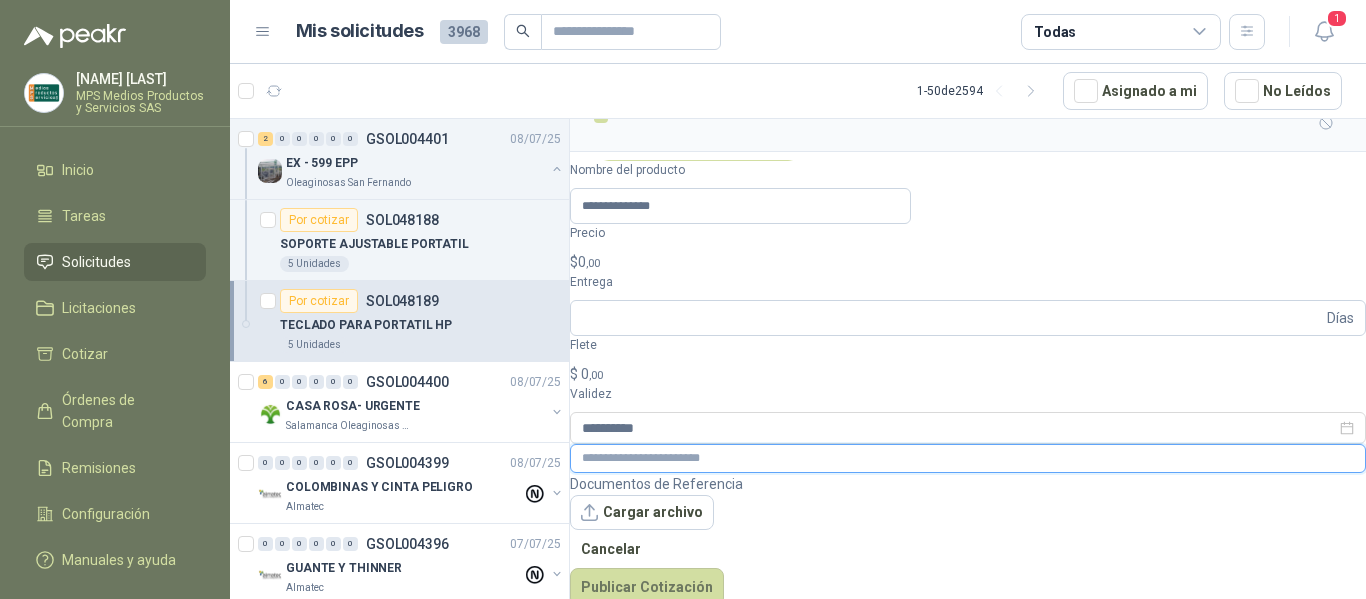 click at bounding box center [968, 458] 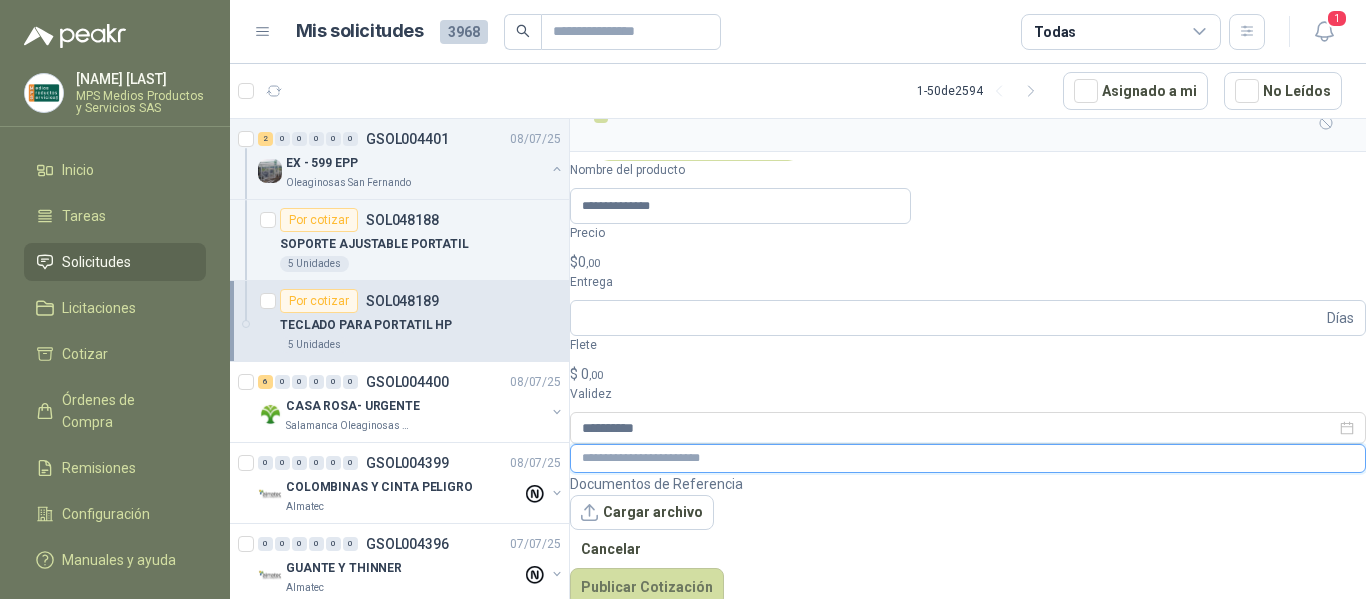 paste on "**********" 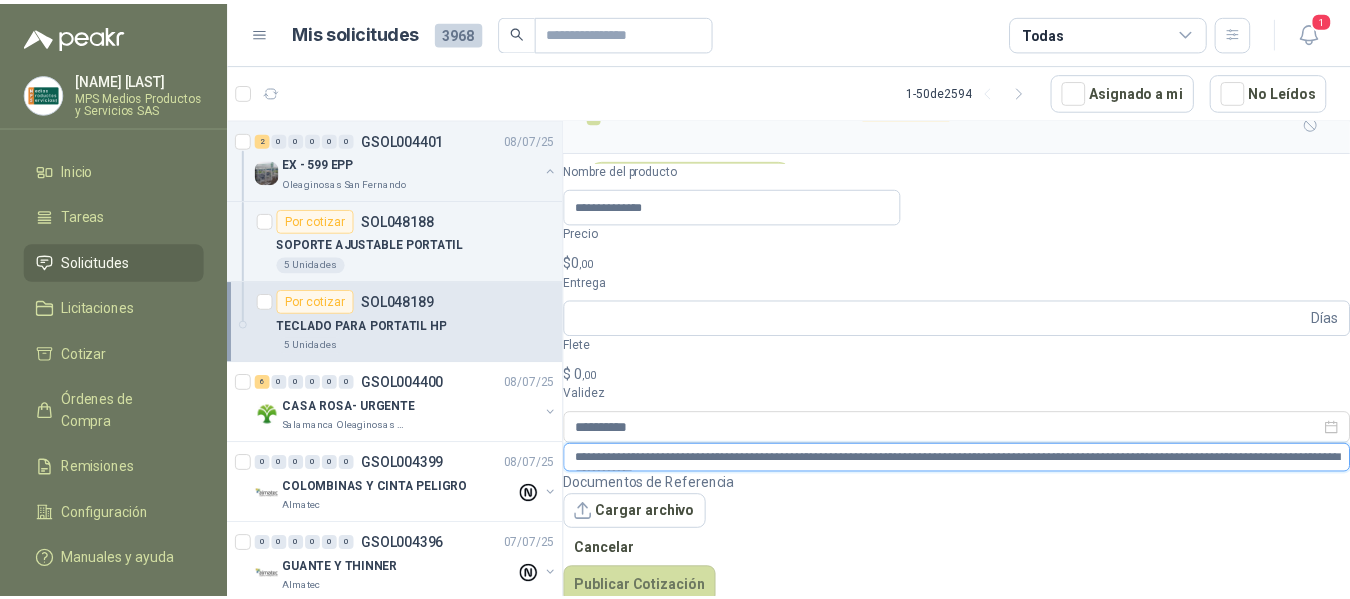 scroll, scrollTop: 70, scrollLeft: 0, axis: vertical 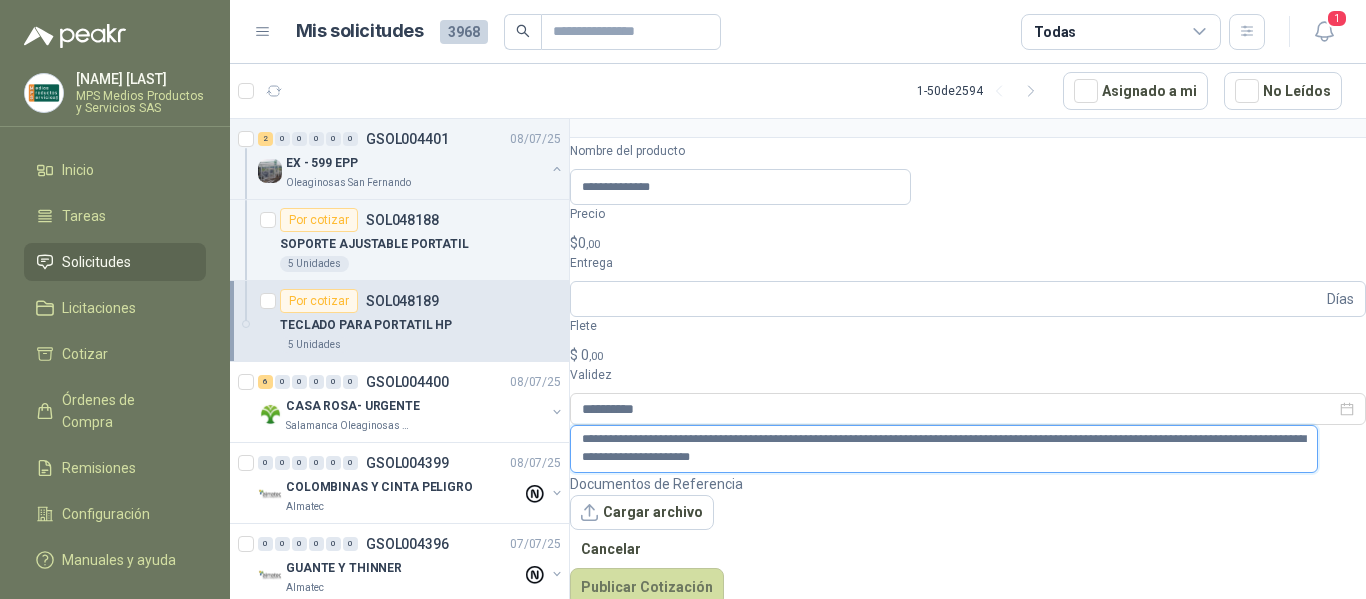 type on "**********" 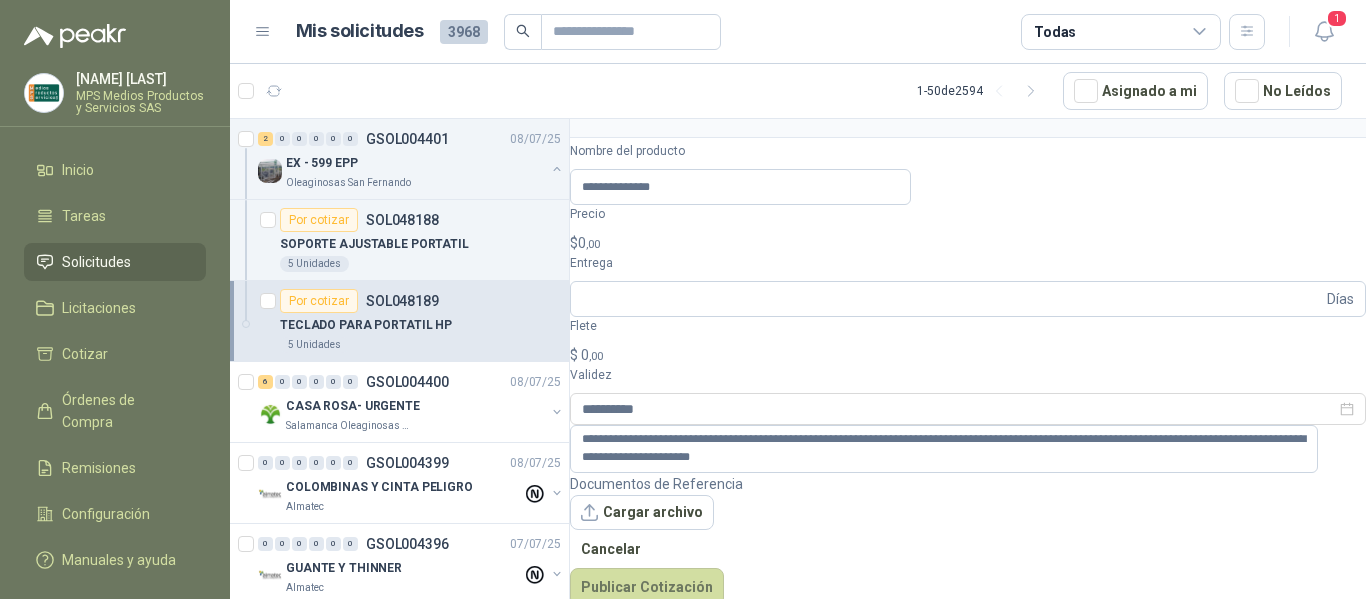 click on ",00" at bounding box center (593, 244) 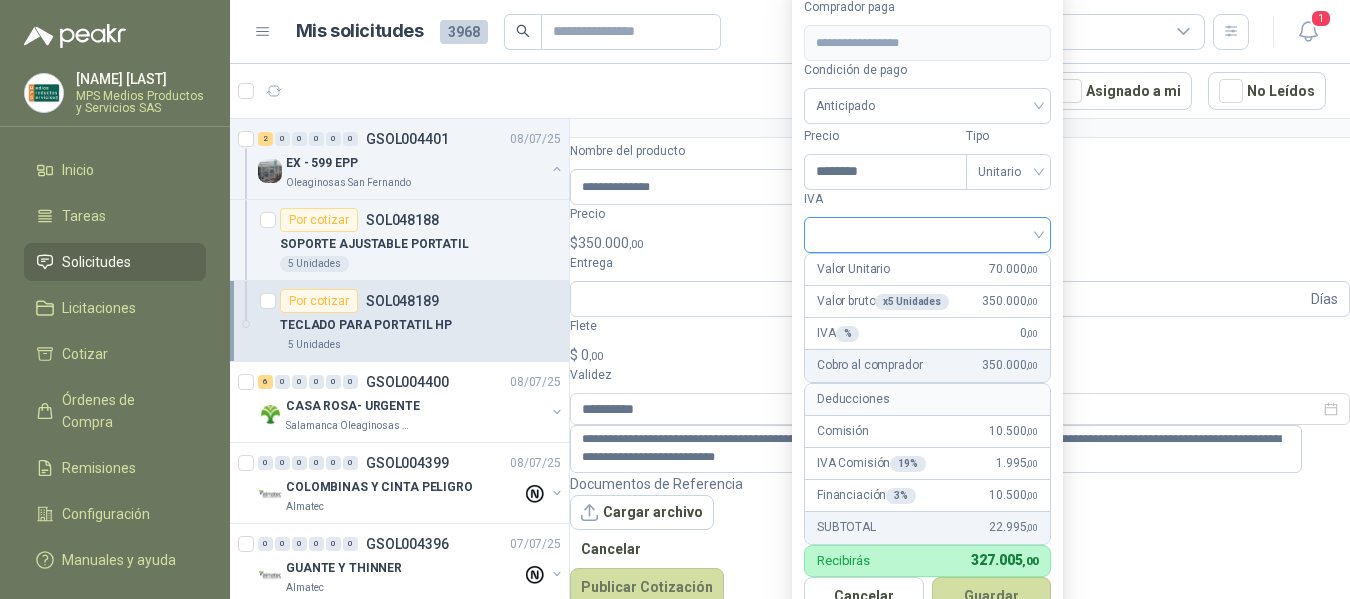 type on "********" 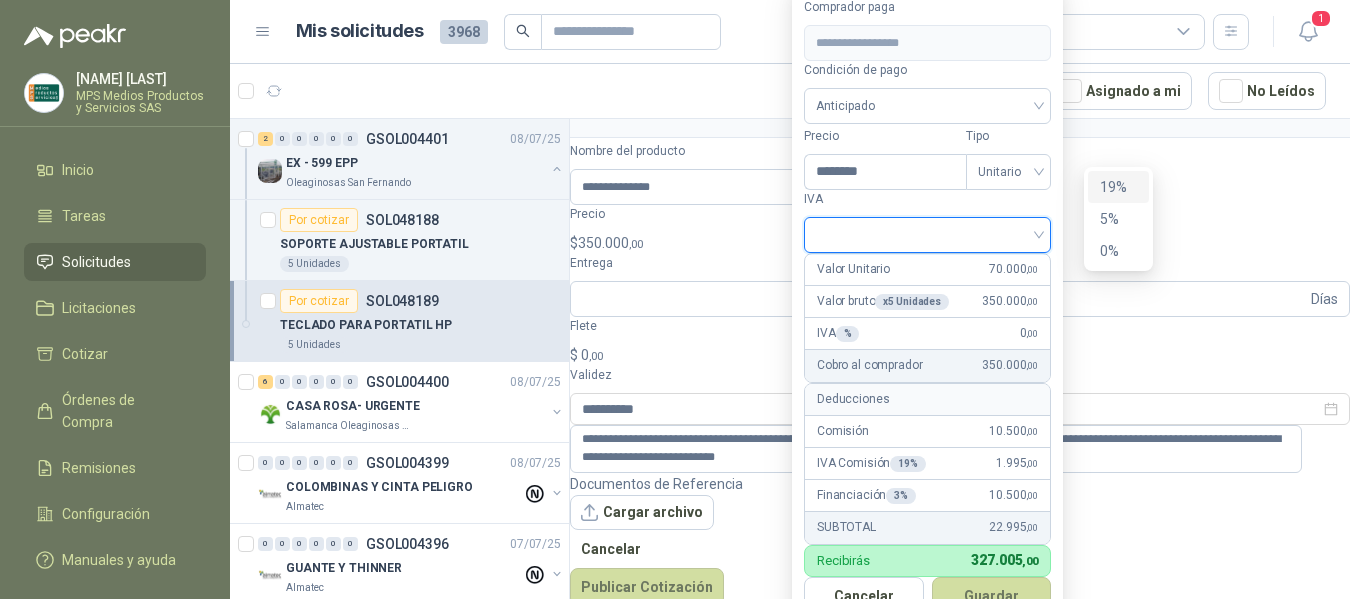 click on "19%" at bounding box center [1118, 187] 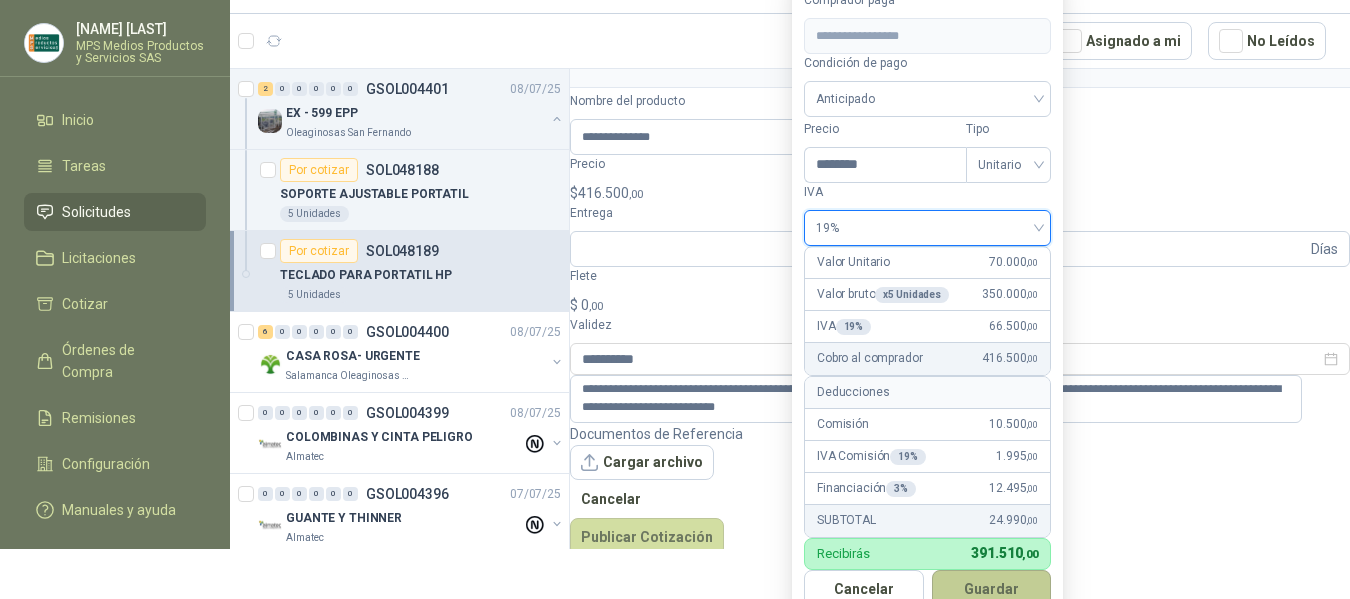 scroll, scrollTop: 56, scrollLeft: 0, axis: vertical 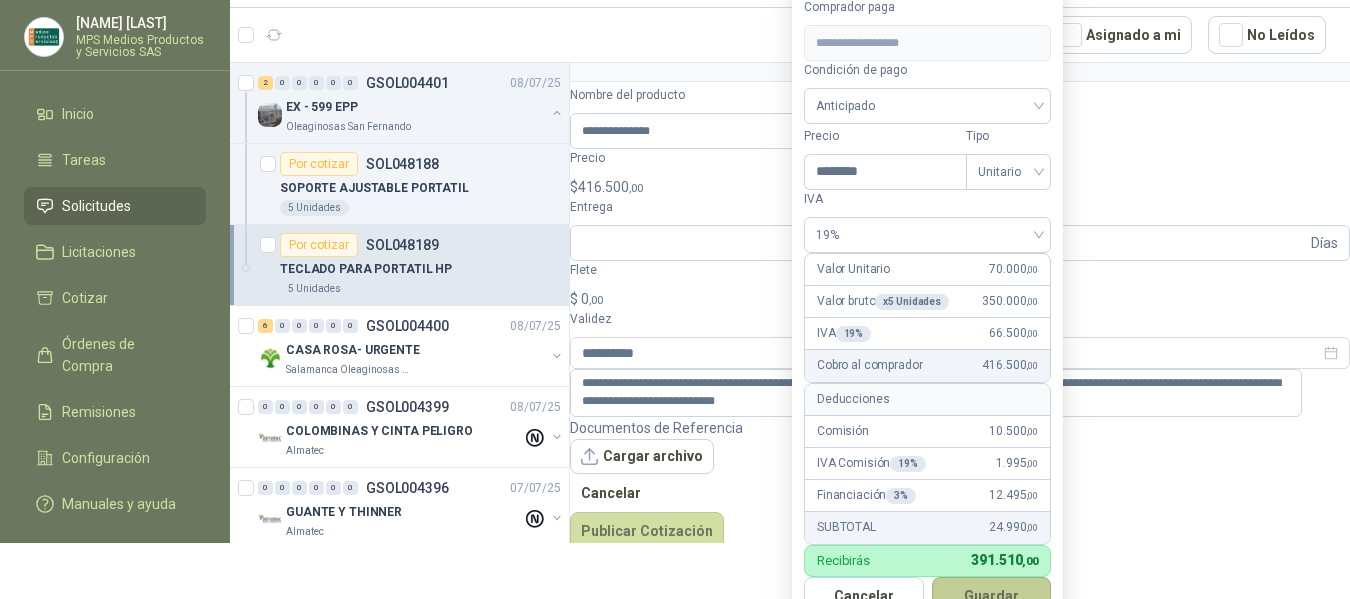 click on "Guardar" at bounding box center [992, 596] 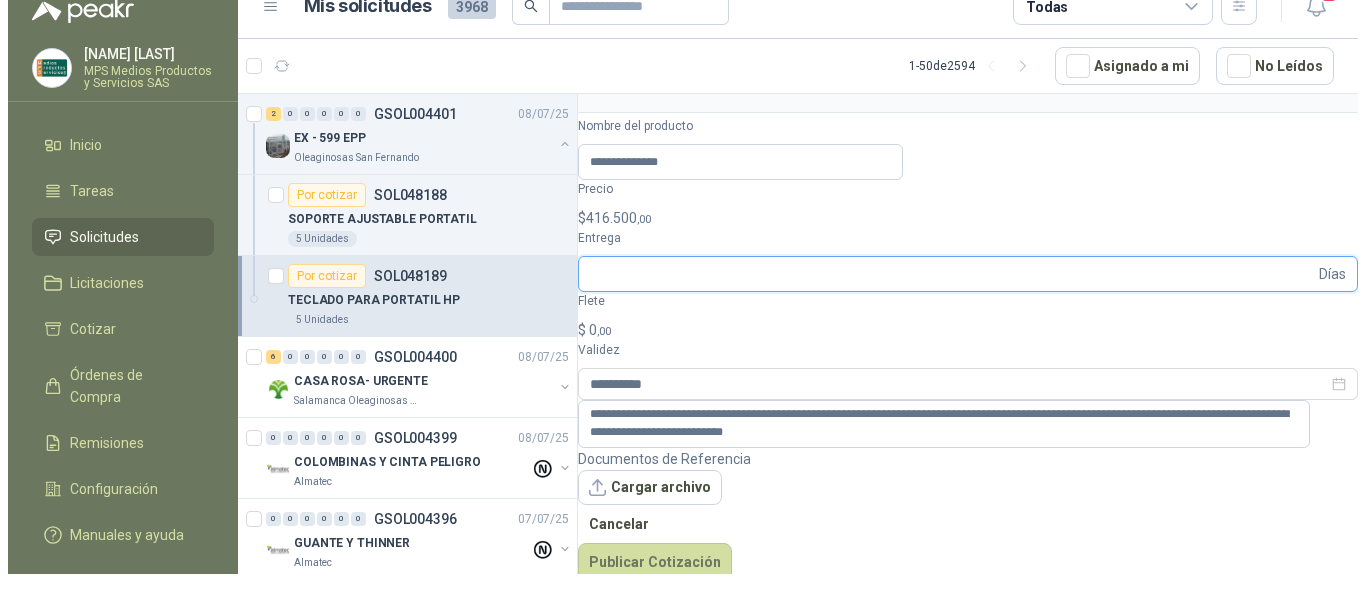 scroll, scrollTop: 0, scrollLeft: 0, axis: both 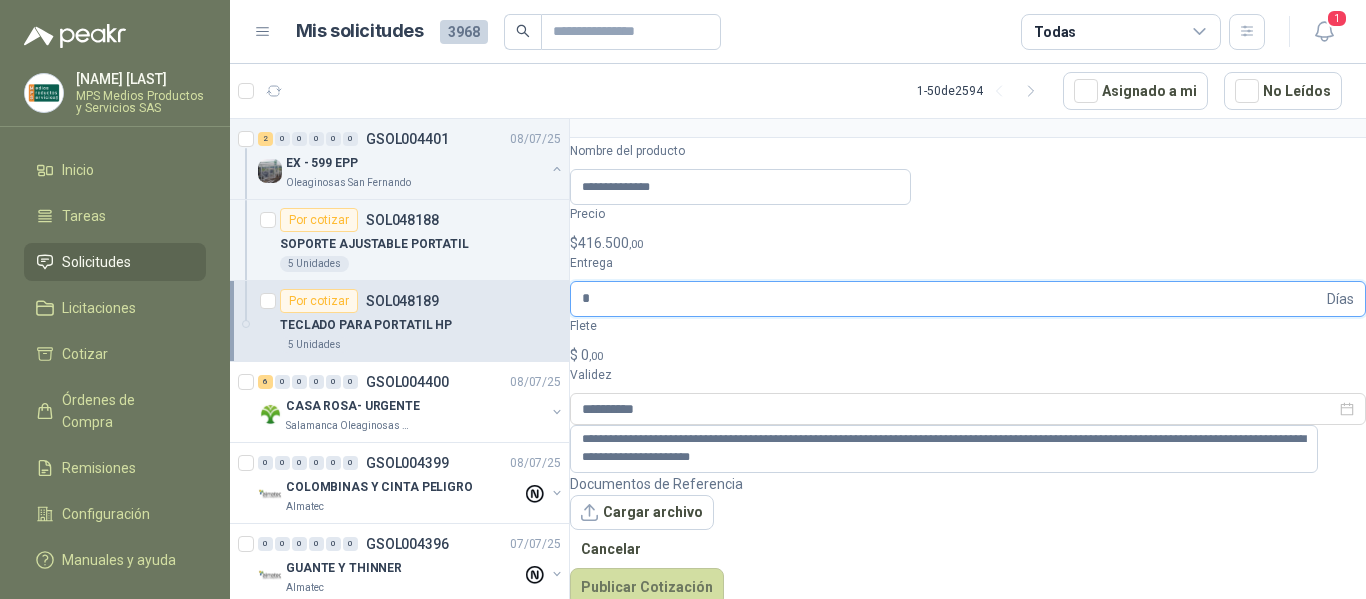 type on "*" 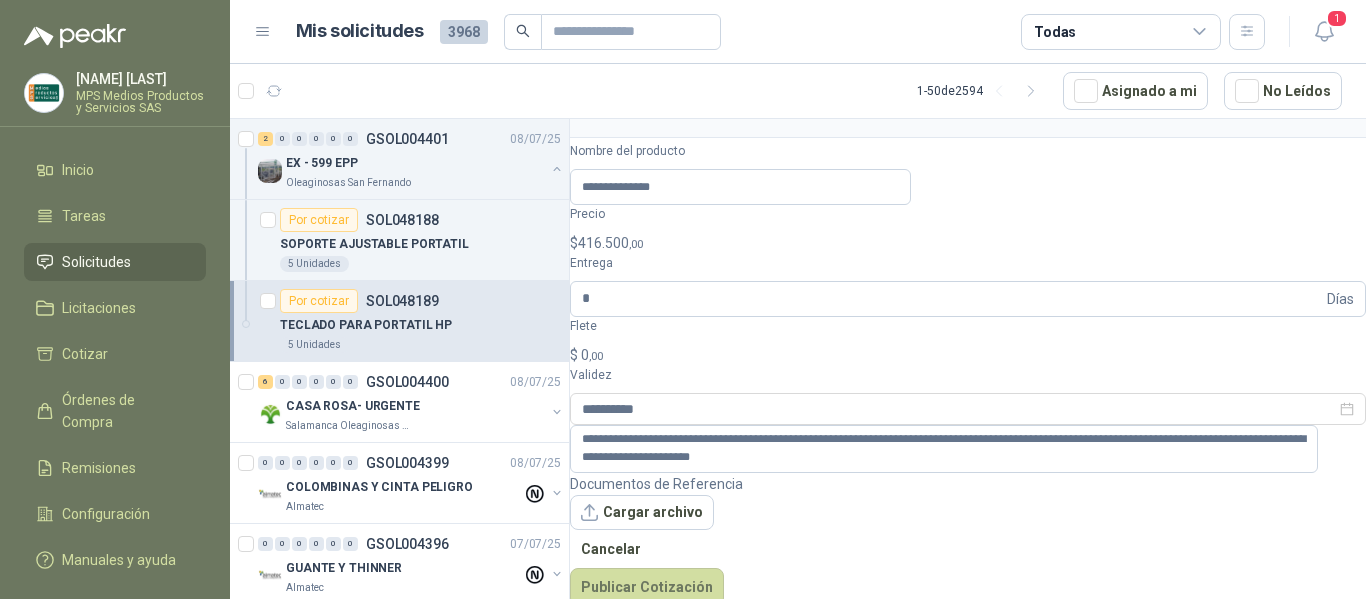click on "$    0 ,00" at bounding box center [968, 355] 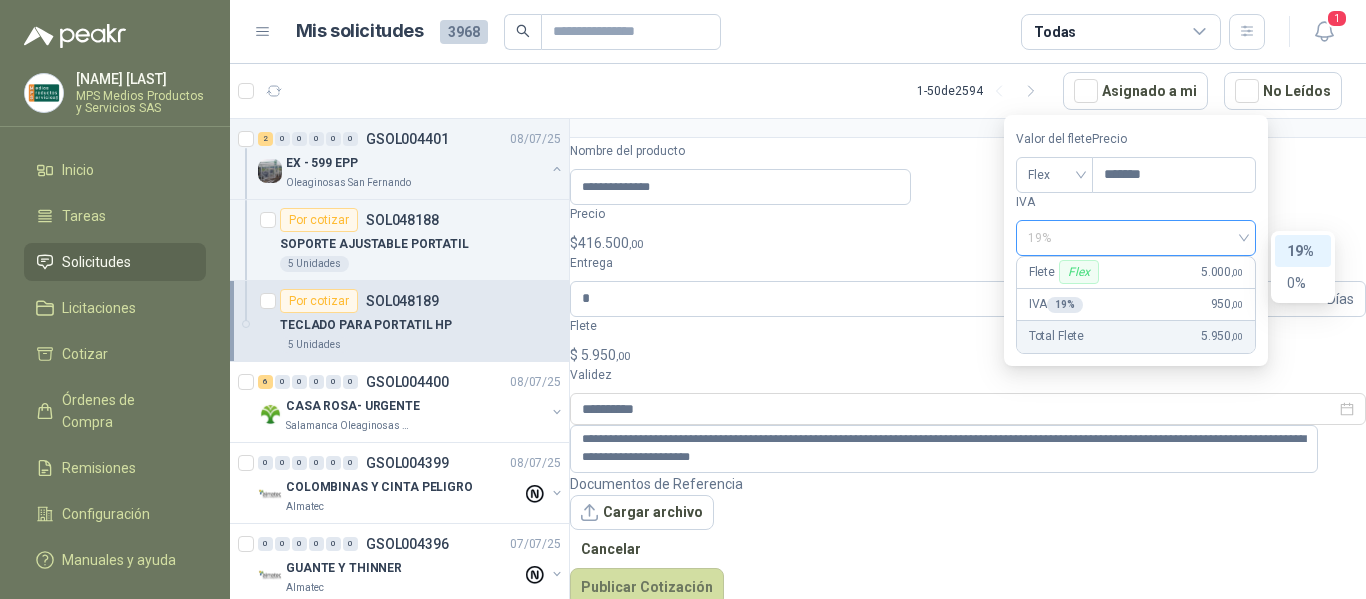 click on "19%" at bounding box center [1136, 238] 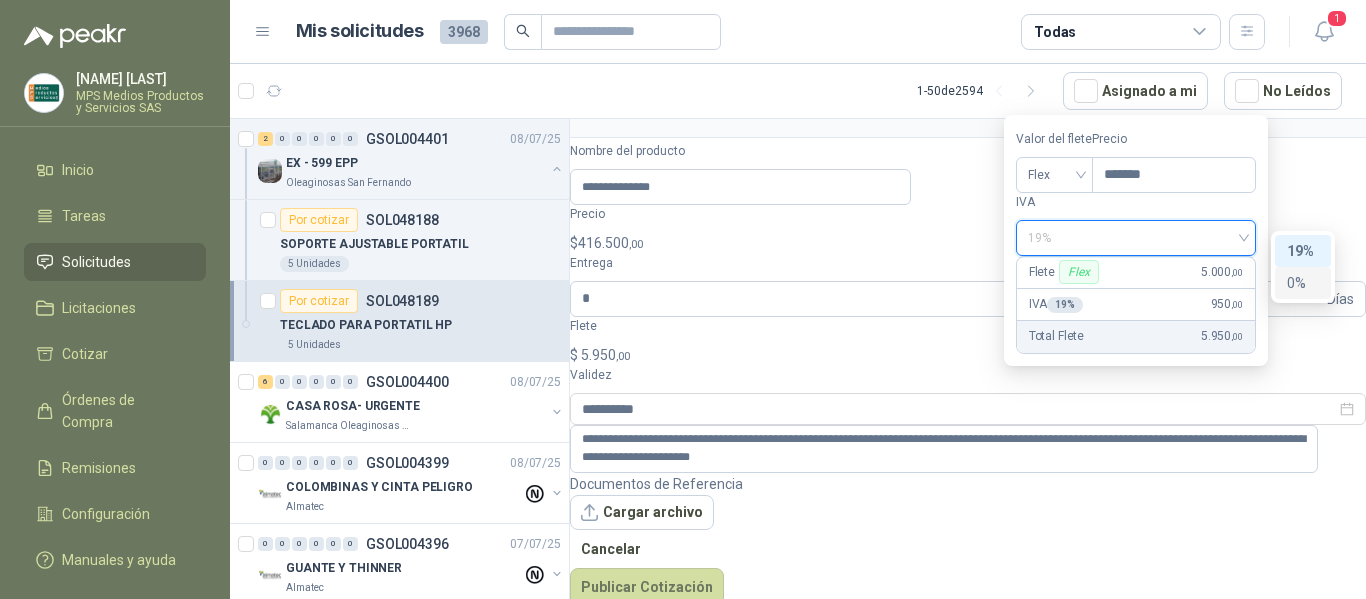 click on "0%" at bounding box center (0, 0) 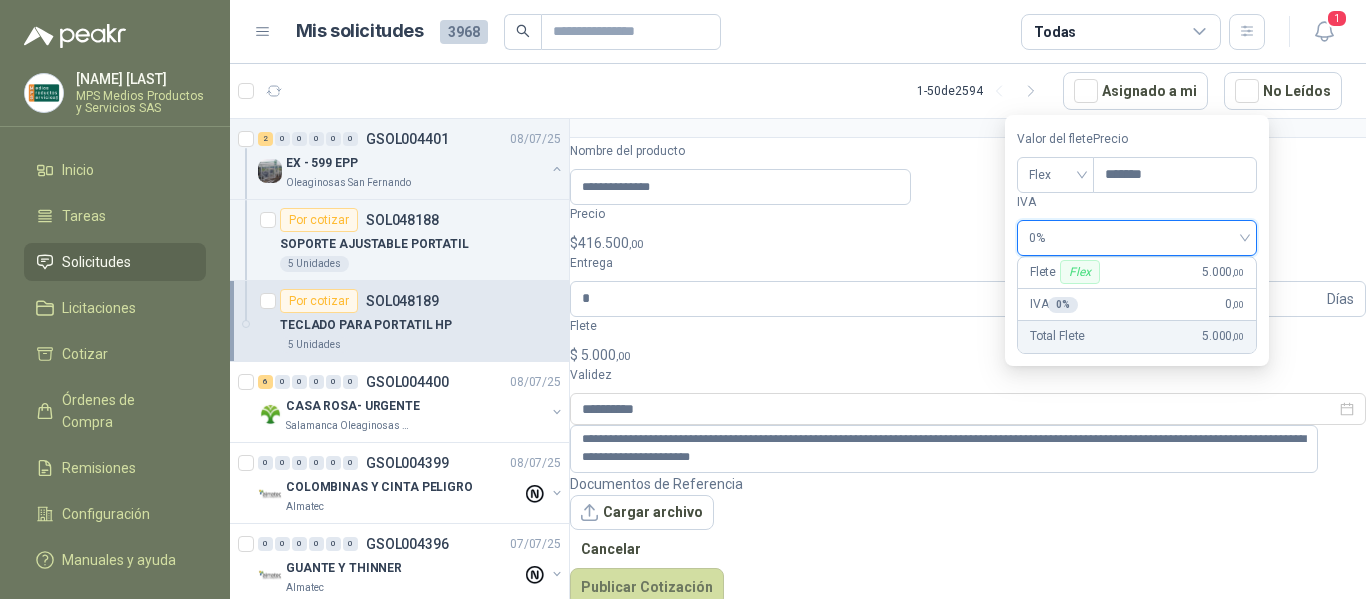 click on "**********" at bounding box center (968, 374) 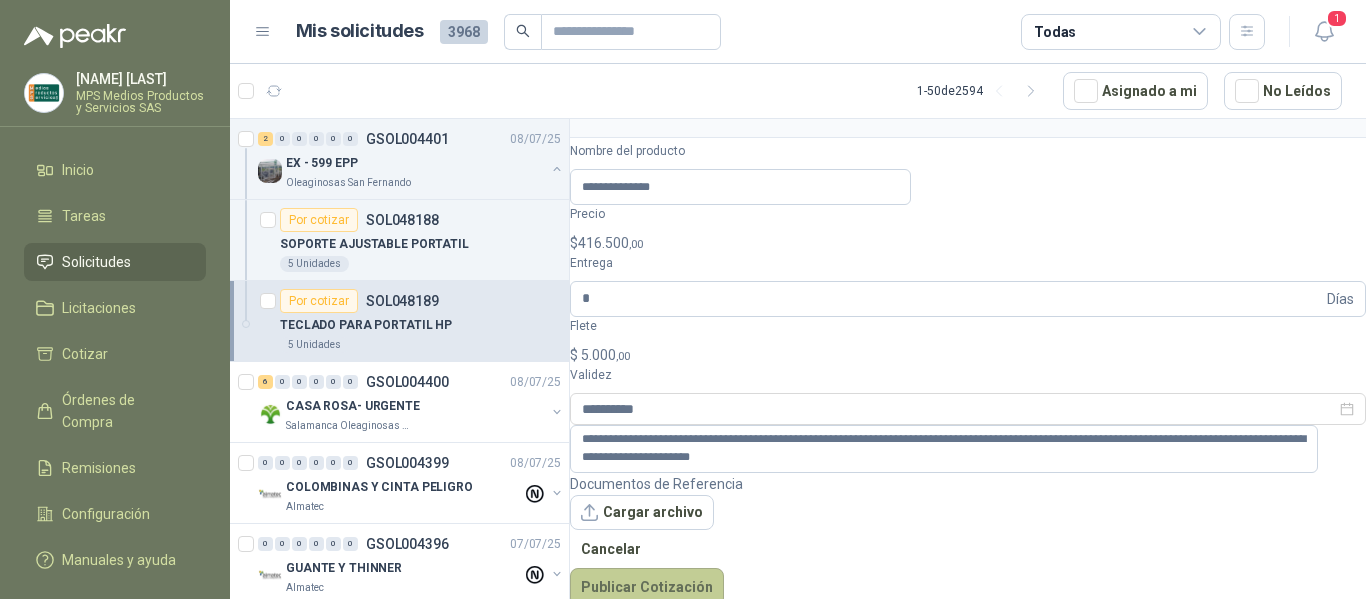 click on "Publicar Cotización" at bounding box center [647, 587] 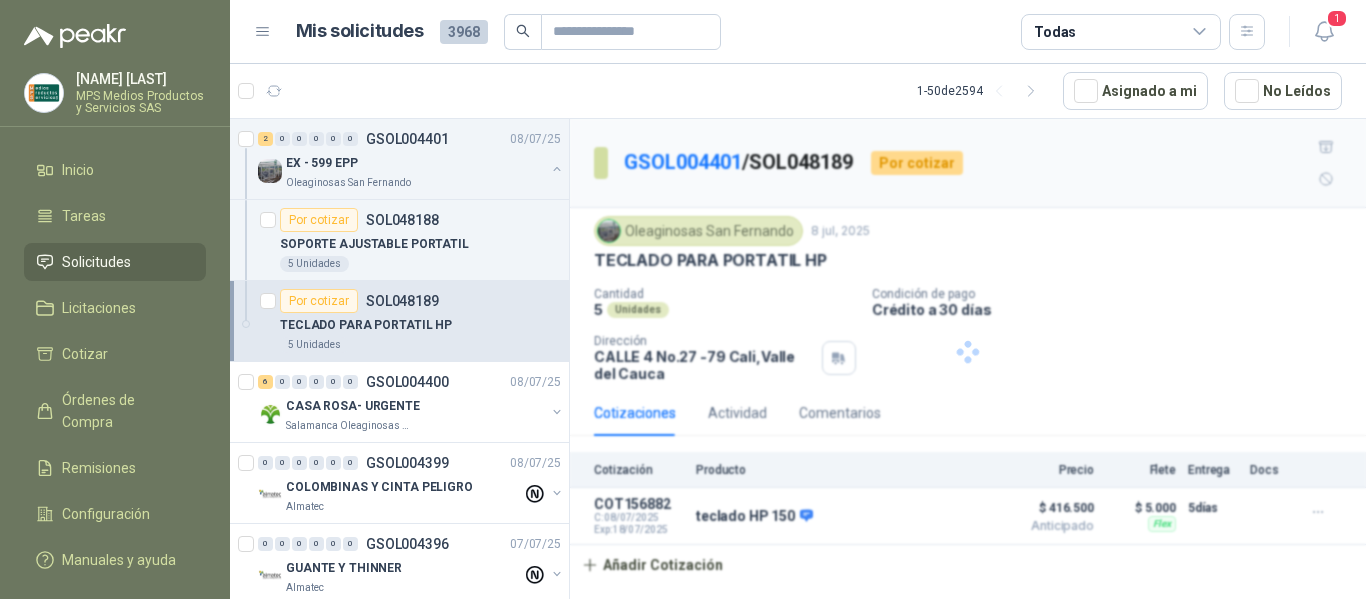 scroll, scrollTop: 0, scrollLeft: 0, axis: both 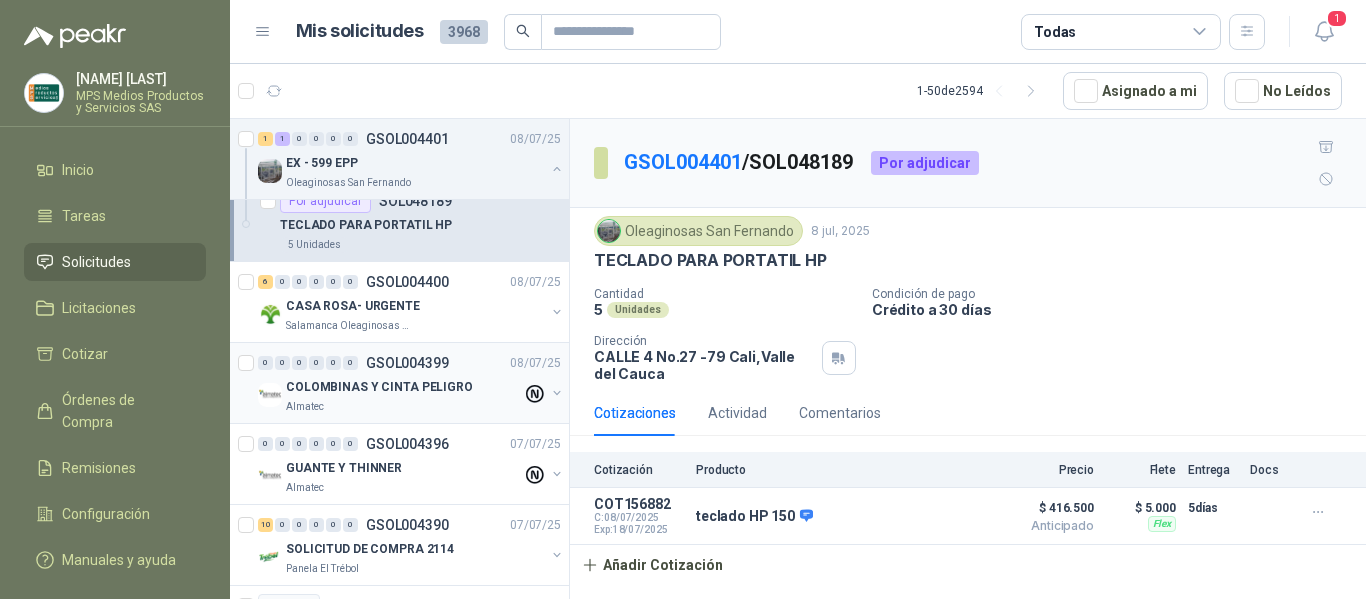 click on "0   0   0   0   0   0   GSOL004399 08/07/25" at bounding box center (411, 363) 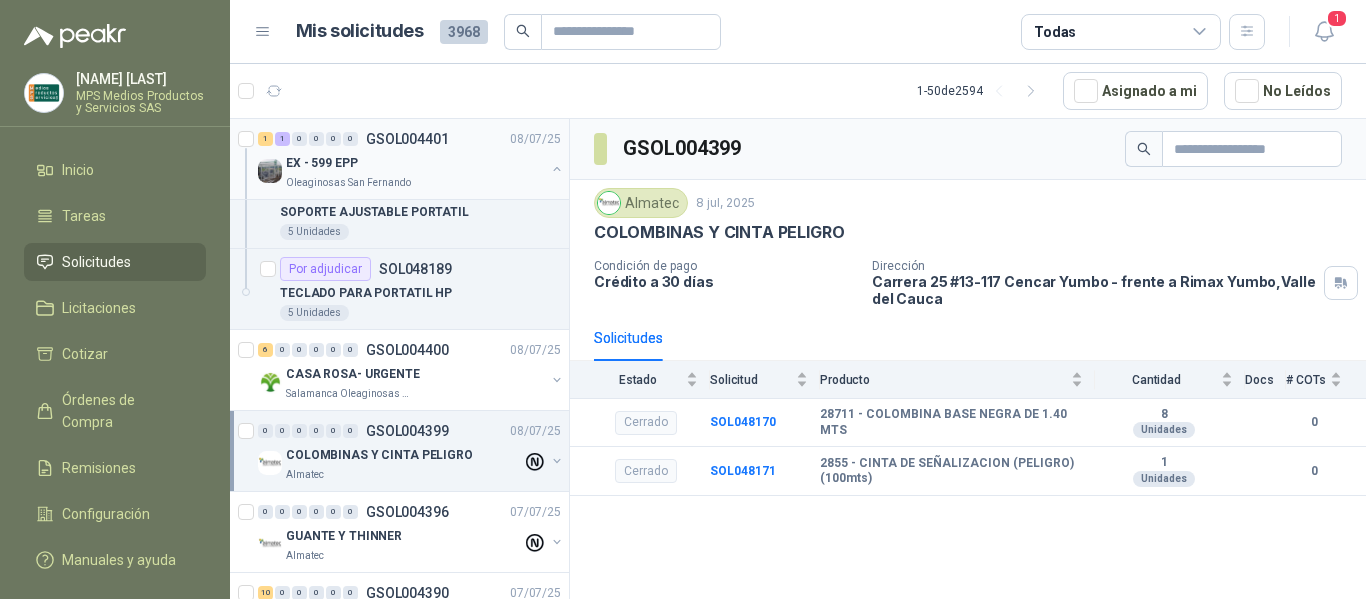 scroll, scrollTop: 0, scrollLeft: 0, axis: both 